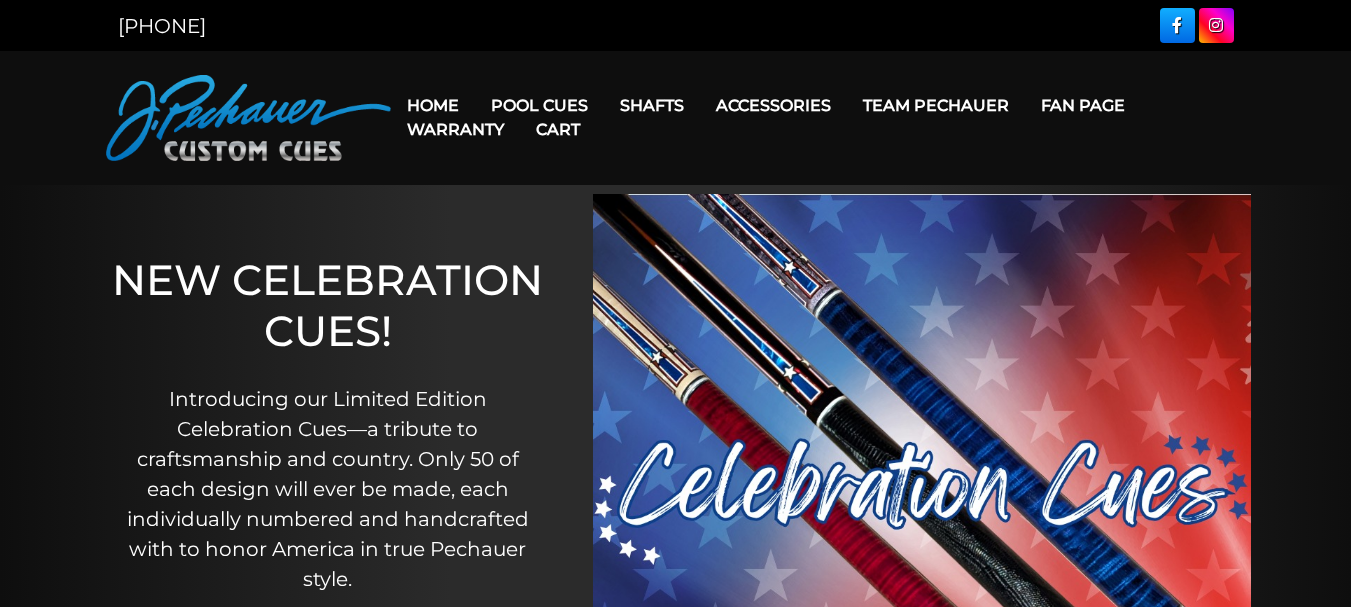 scroll, scrollTop: 0, scrollLeft: 0, axis: both 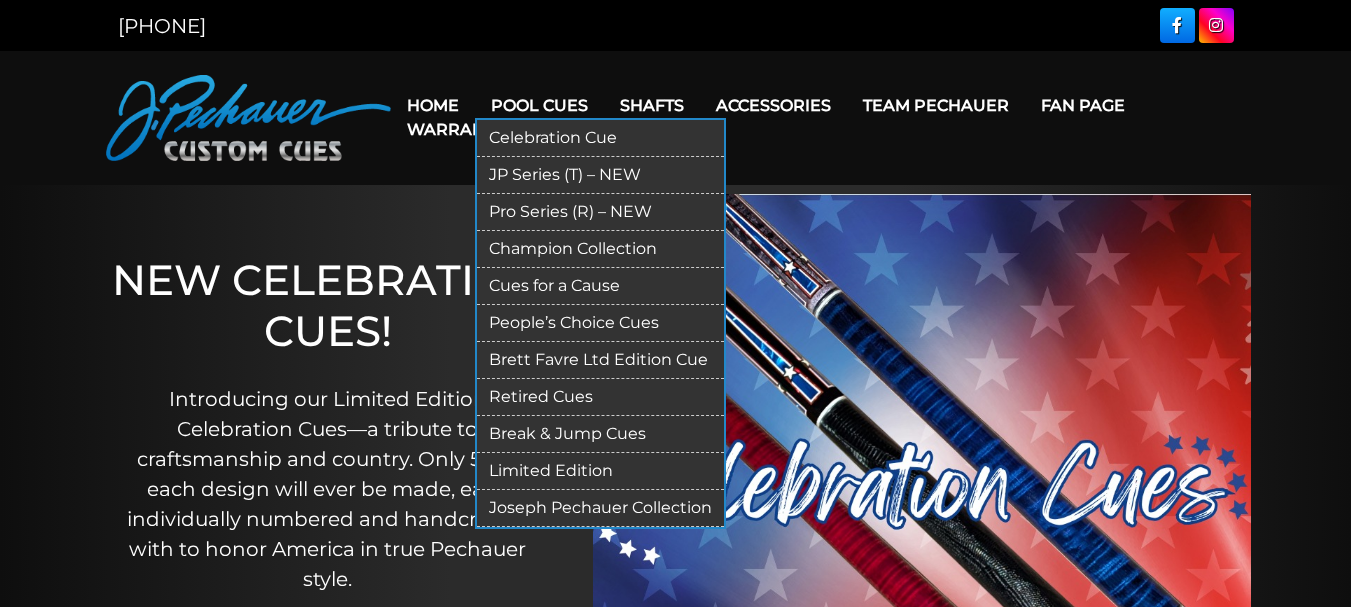 click on "JP Series (T) – NEW" at bounding box center (600, 175) 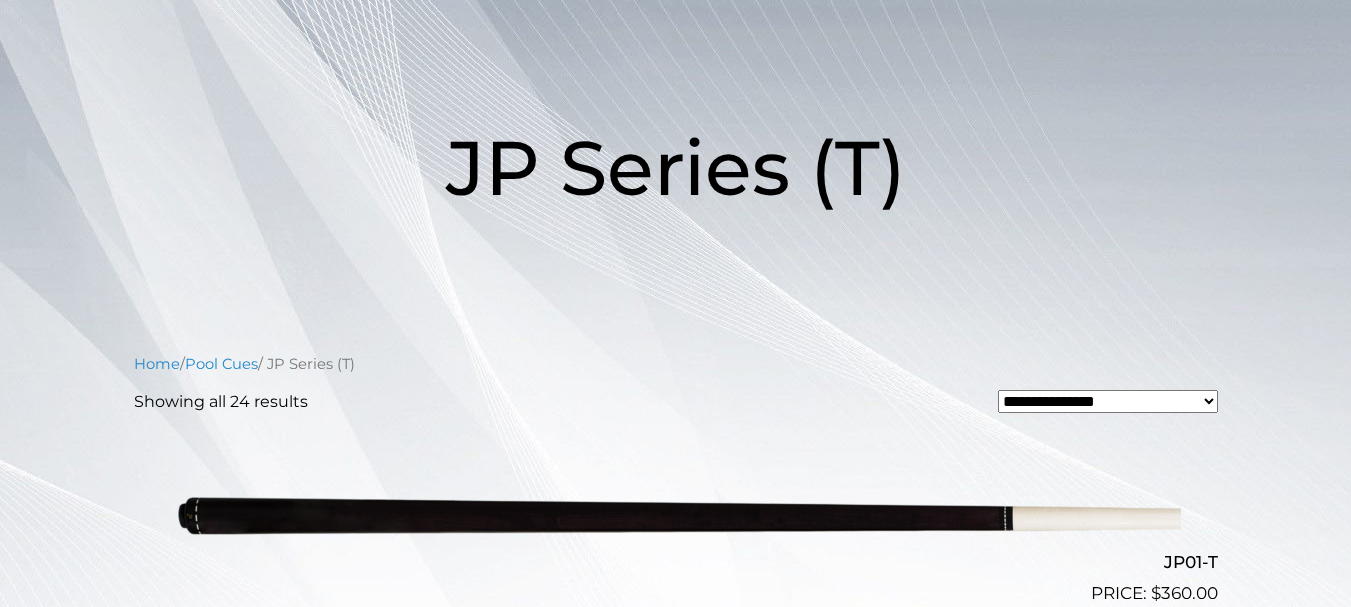 scroll, scrollTop: 0, scrollLeft: 0, axis: both 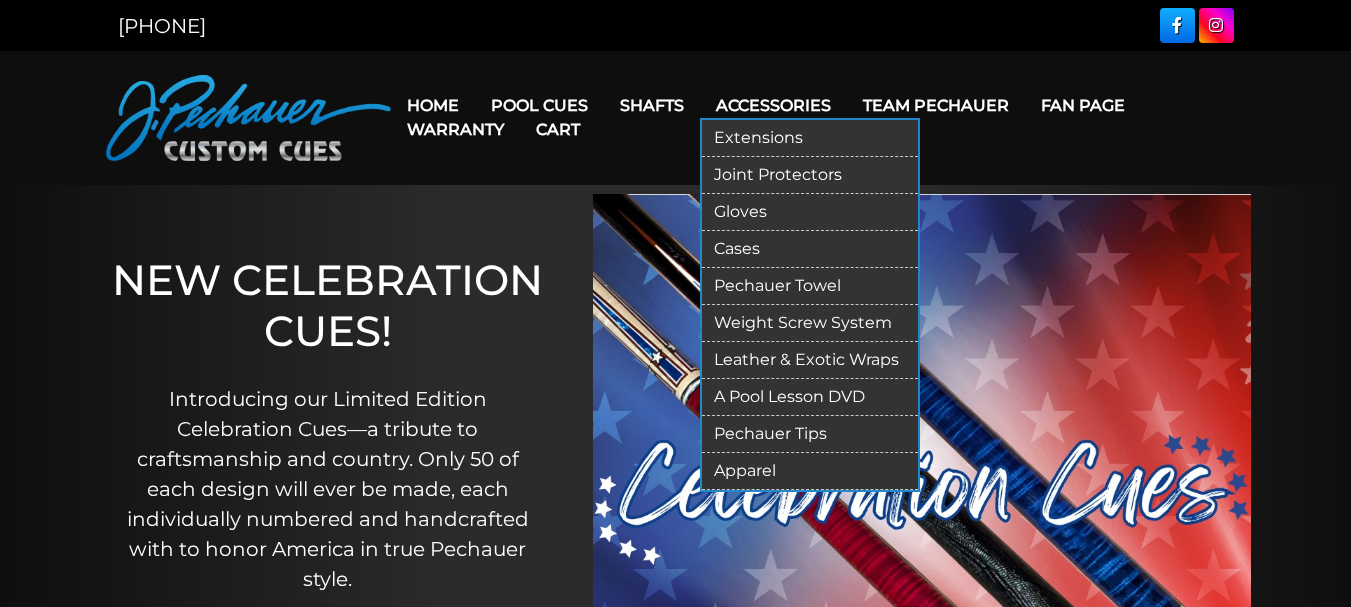 click on "Weight Screw System" at bounding box center [810, 323] 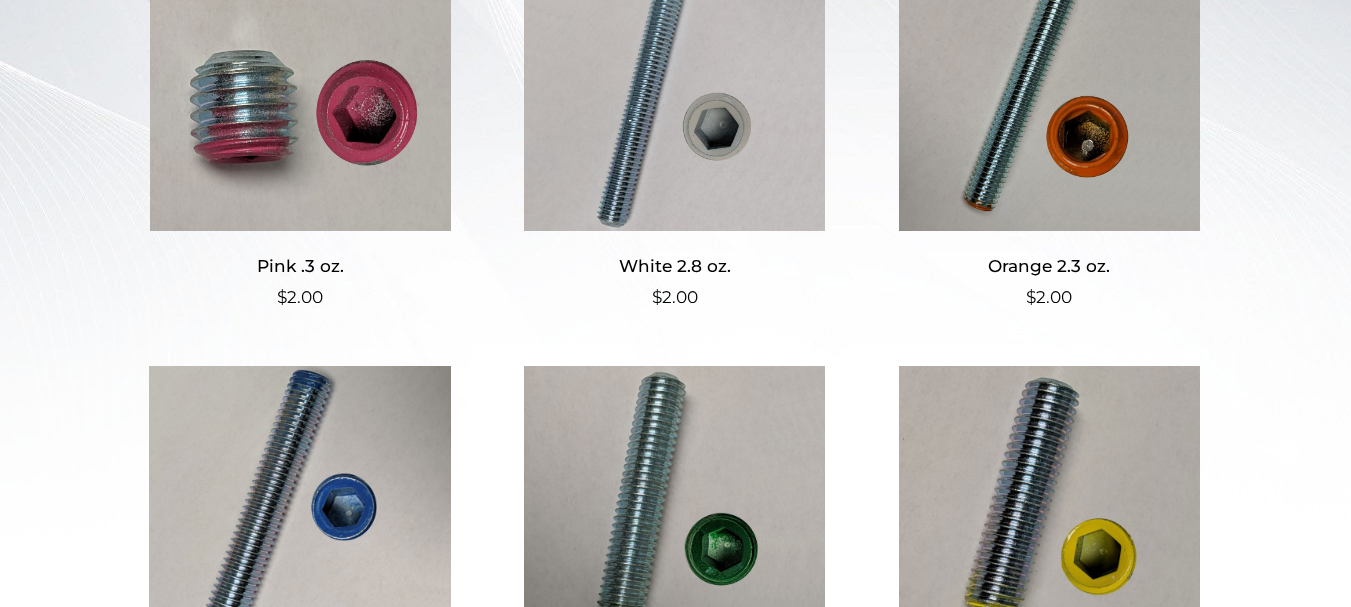 scroll, scrollTop: 0, scrollLeft: 0, axis: both 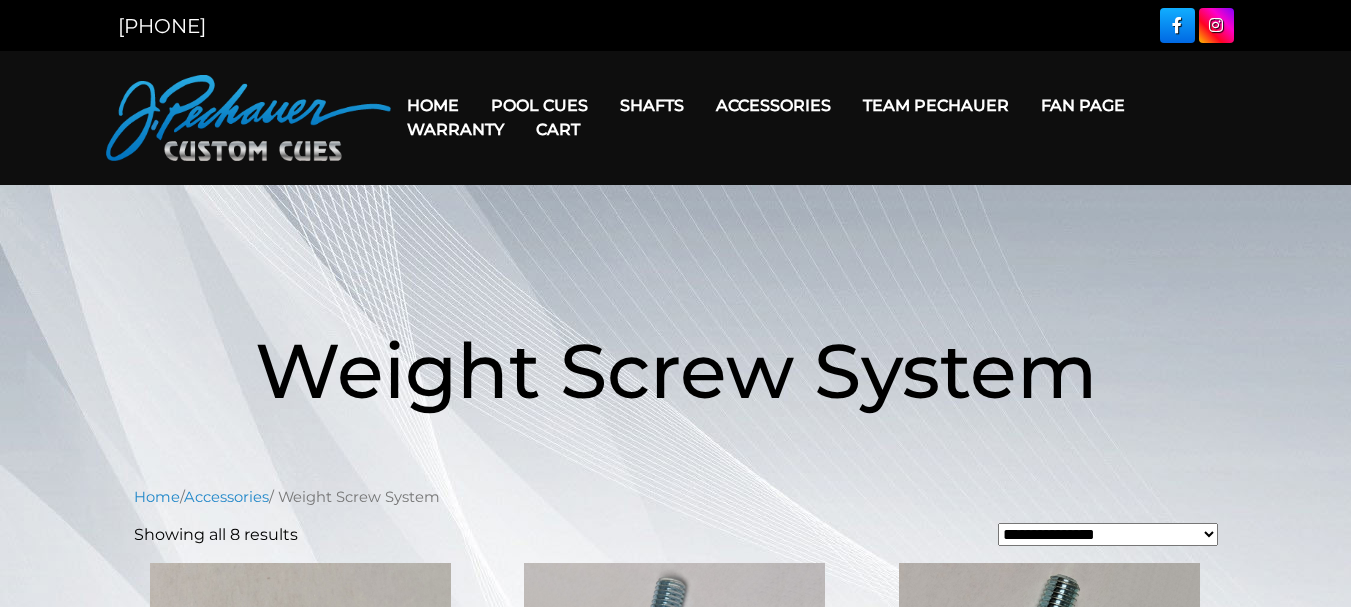 click on "Cart" at bounding box center (558, 129) 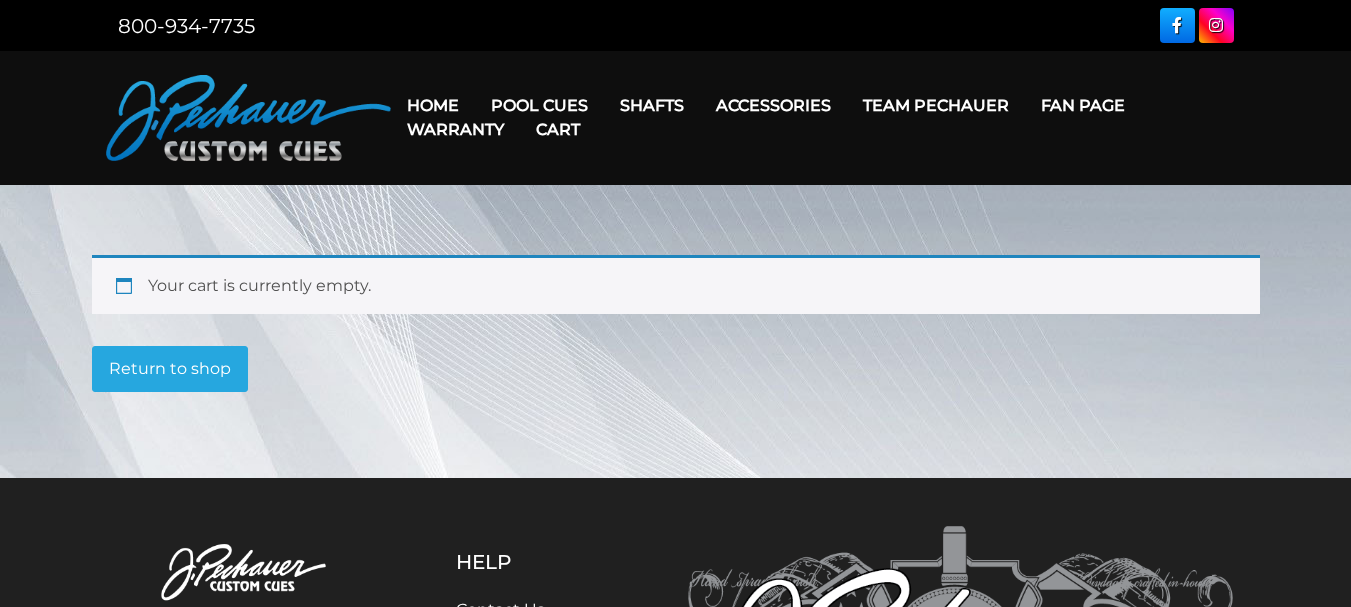 scroll, scrollTop: 0, scrollLeft: 0, axis: both 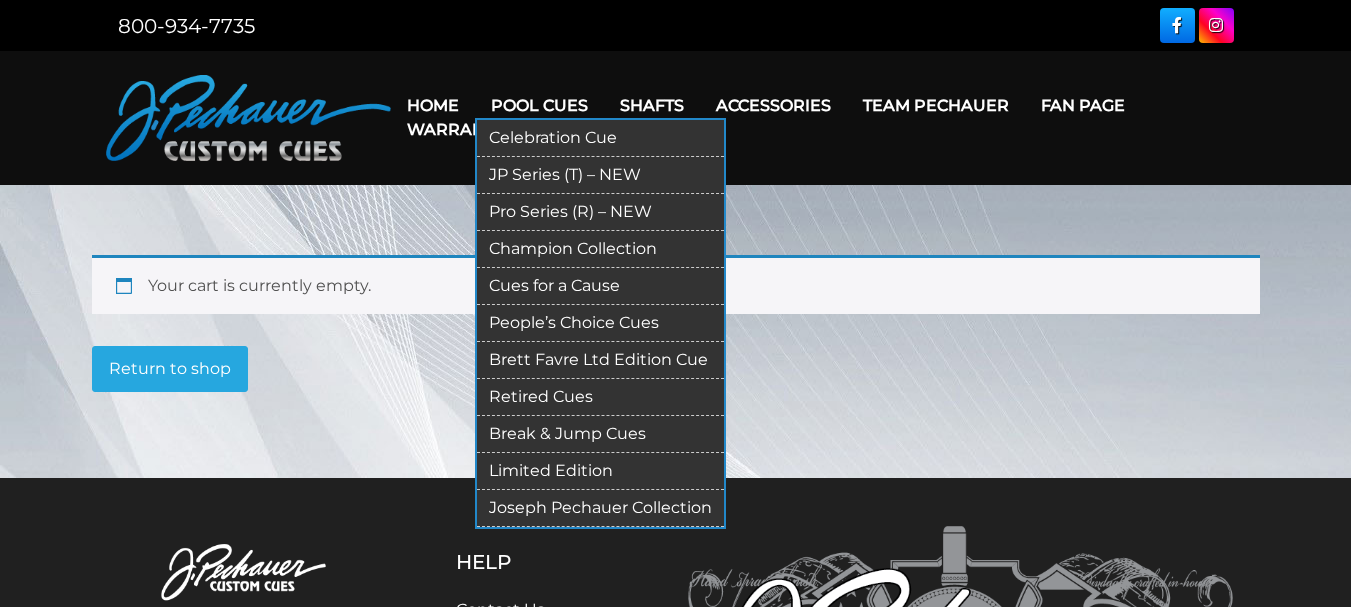 click on "JP Series (T) – NEW" at bounding box center (600, 175) 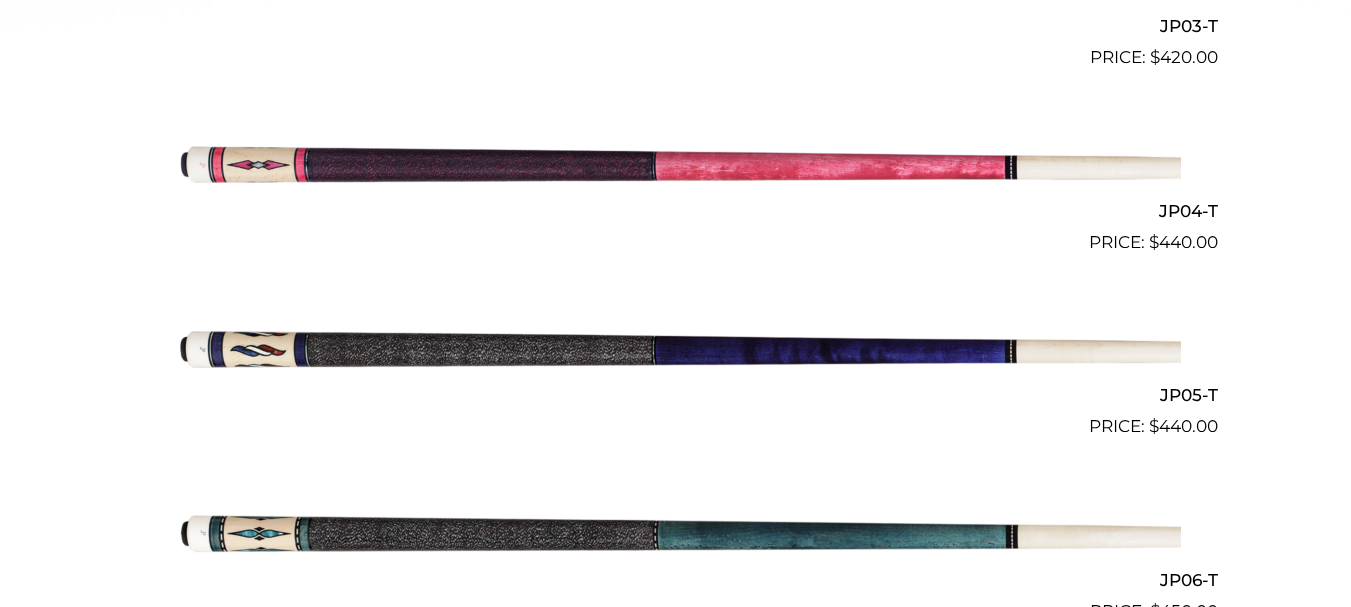 scroll, scrollTop: 1100, scrollLeft: 0, axis: vertical 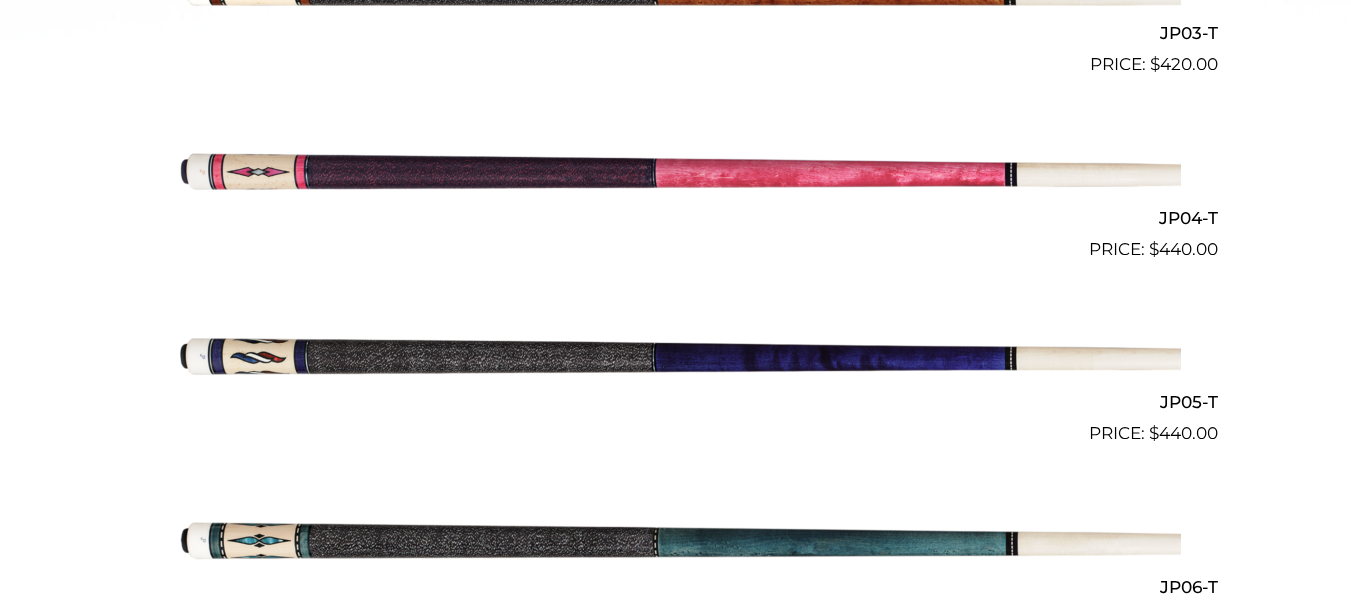 click at bounding box center (676, 170) 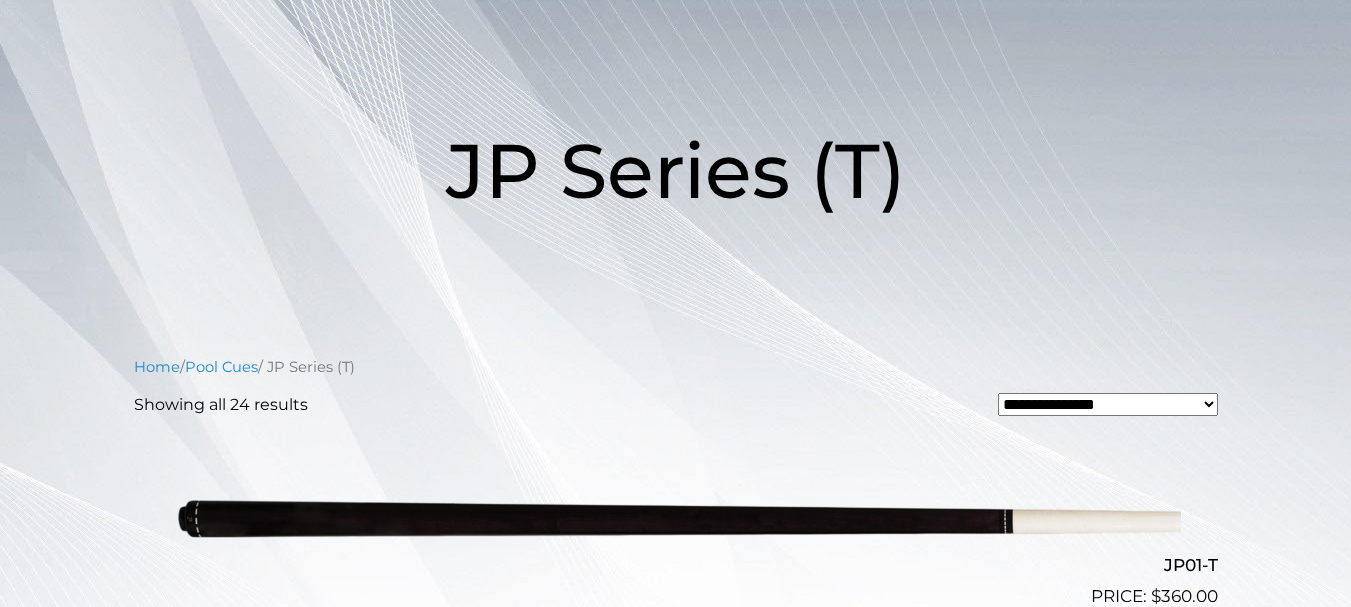 scroll, scrollTop: 0, scrollLeft: 0, axis: both 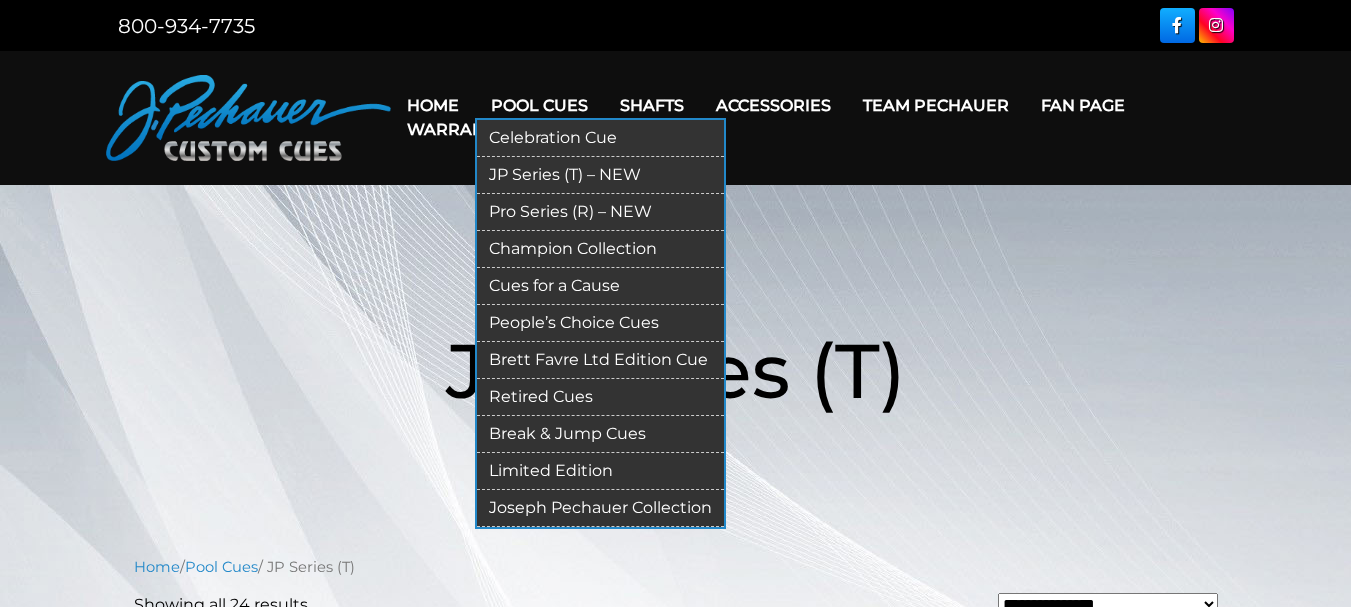 click on "Retired Cues" at bounding box center (600, 397) 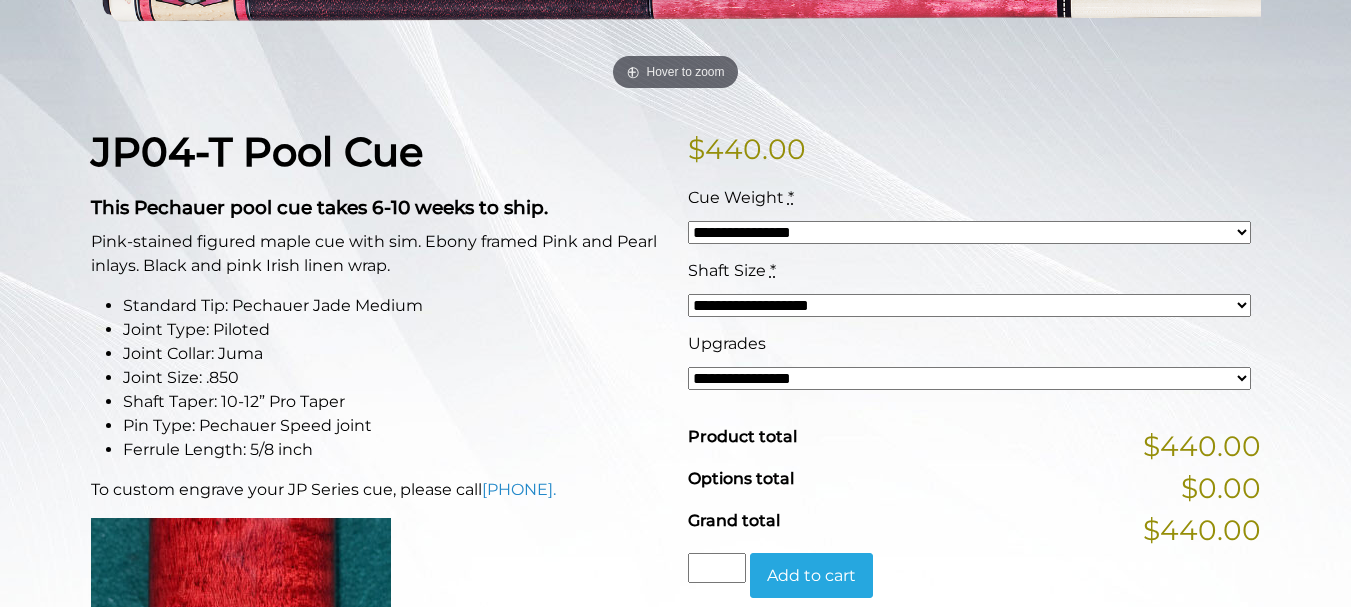 scroll, scrollTop: 400, scrollLeft: 0, axis: vertical 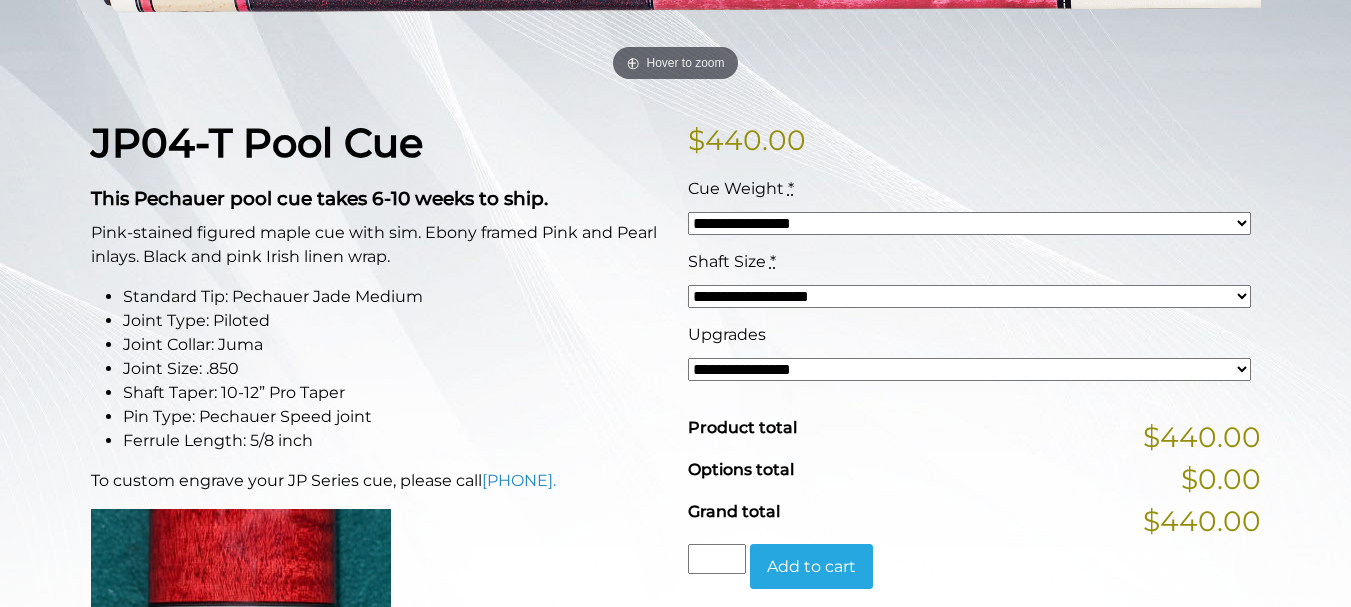 click on "**********" at bounding box center (969, 223) 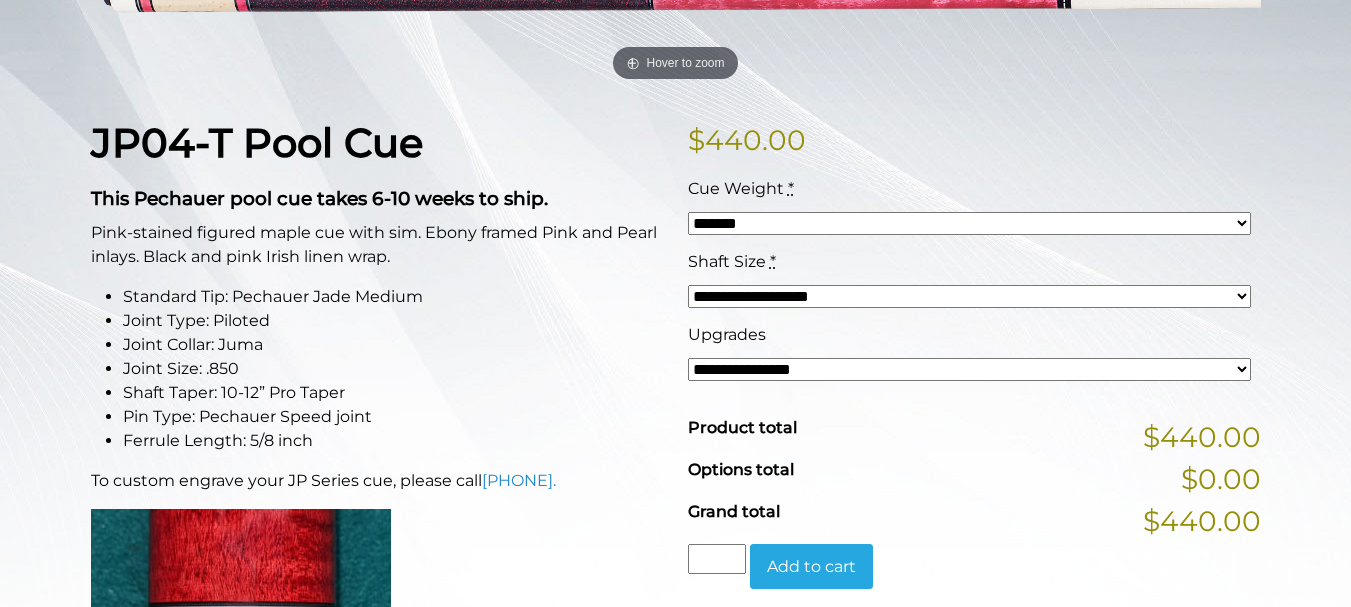 click on "**********" at bounding box center (969, 223) 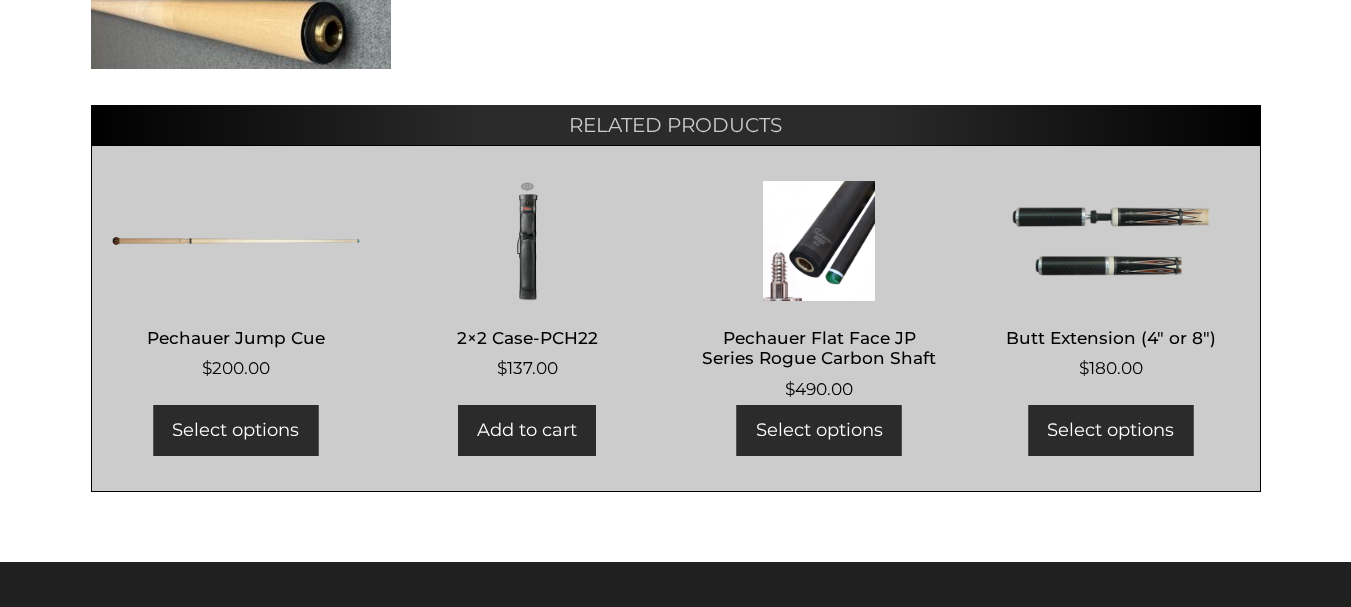 scroll, scrollTop: 1423, scrollLeft: 0, axis: vertical 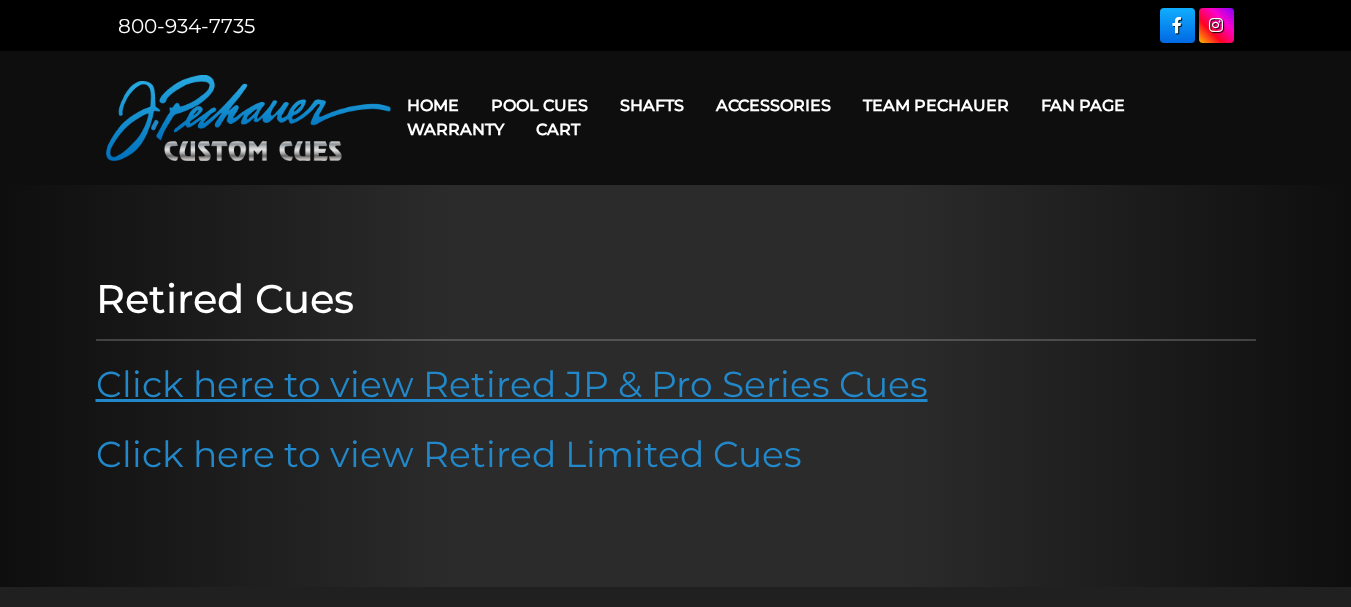 click on "Click here to view Retired JP & Pro Series Cues" at bounding box center (512, 384) 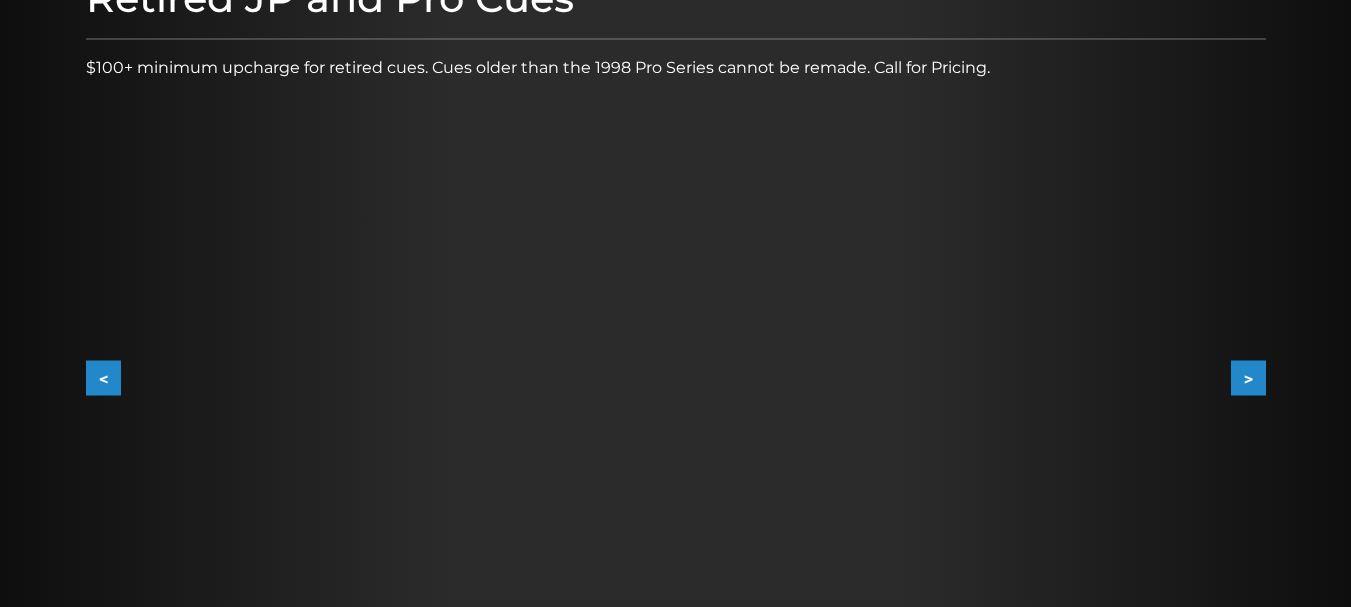 scroll, scrollTop: 300, scrollLeft: 0, axis: vertical 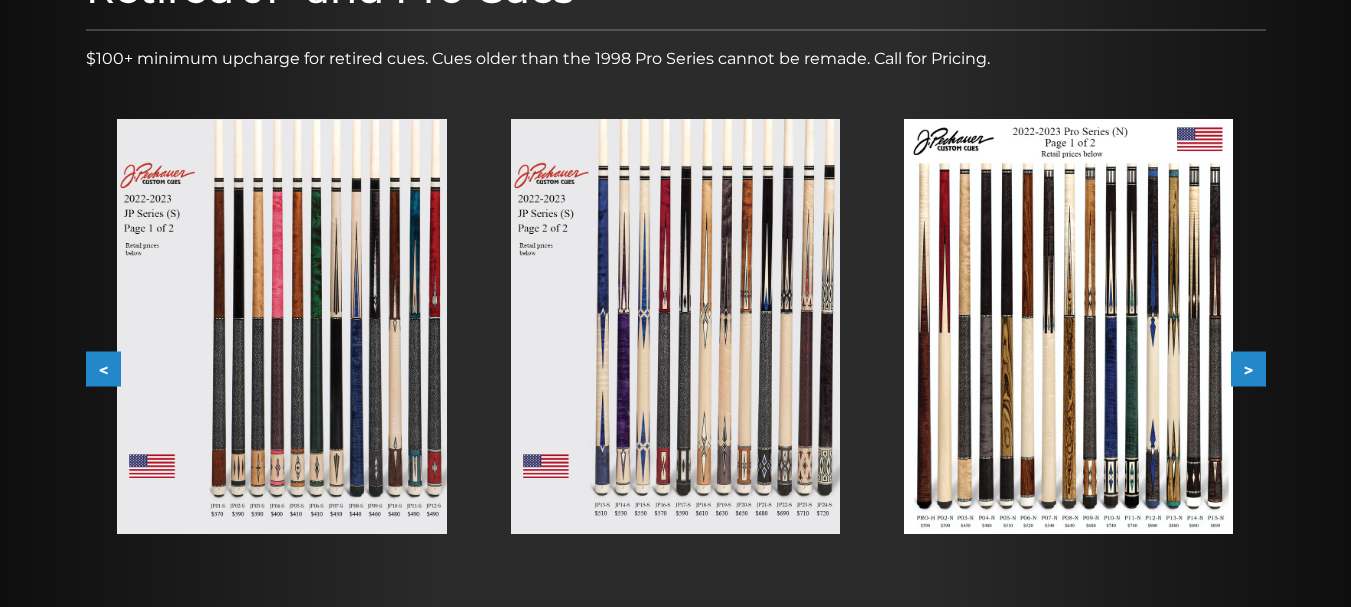 click at bounding box center [281, 326] 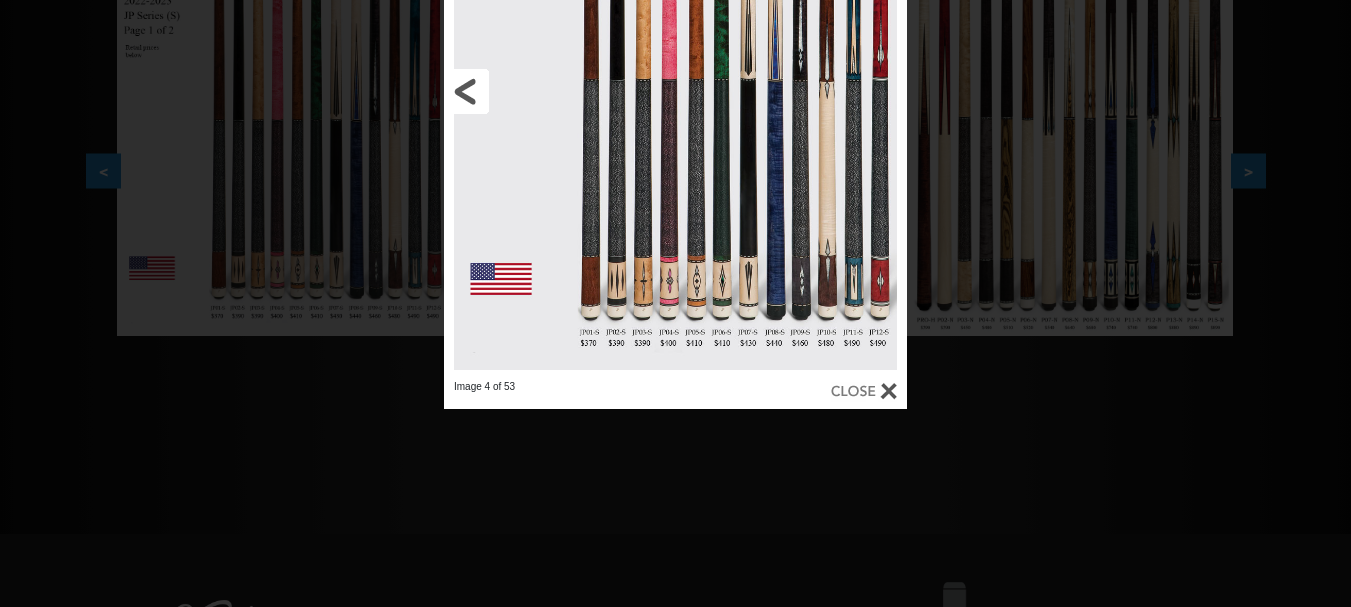 scroll, scrollTop: 500, scrollLeft: 0, axis: vertical 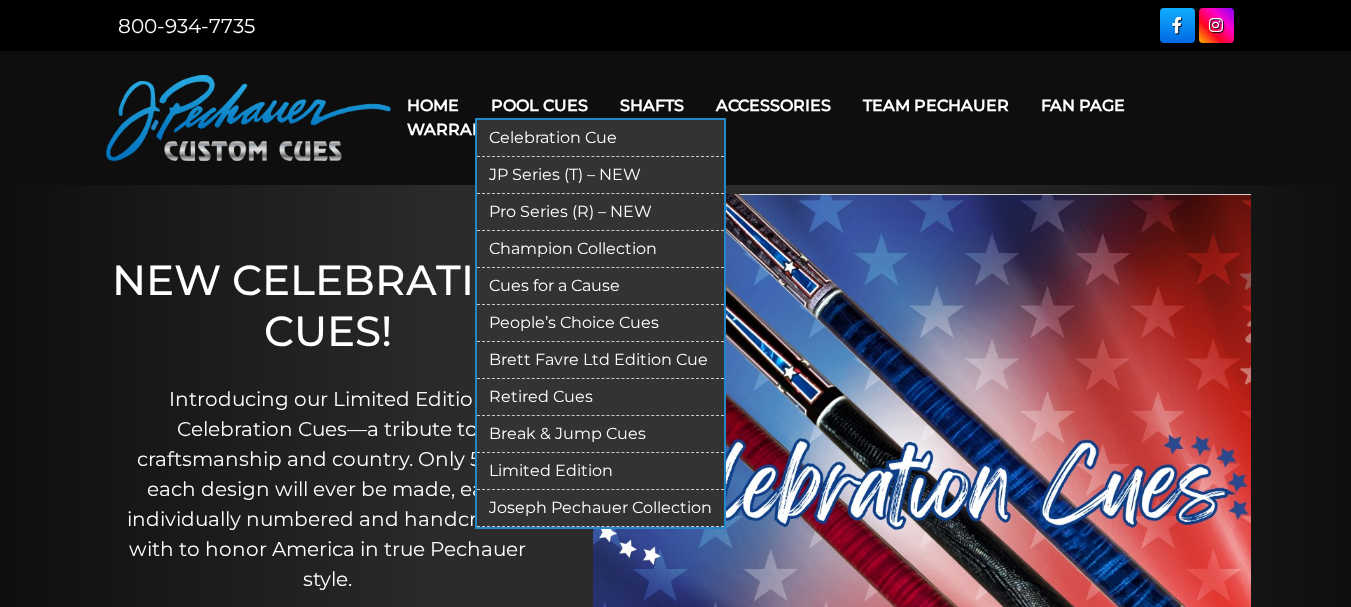 click on "JP Series (T) – NEW" at bounding box center (600, 175) 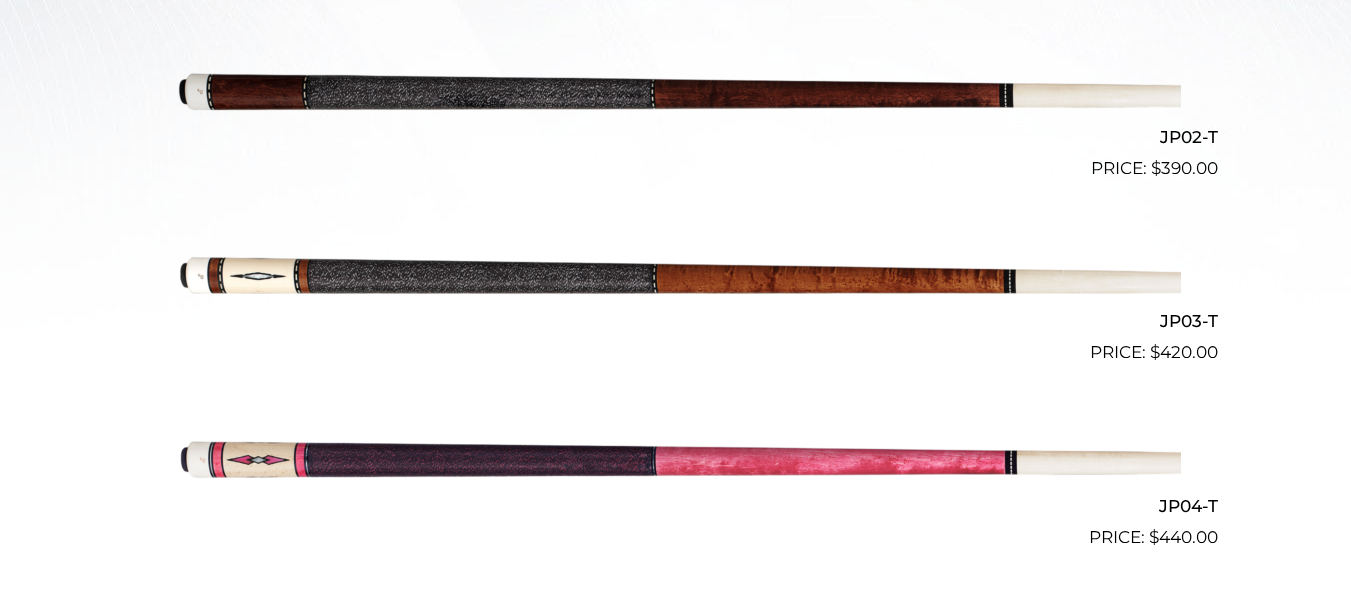 scroll, scrollTop: 813, scrollLeft: 0, axis: vertical 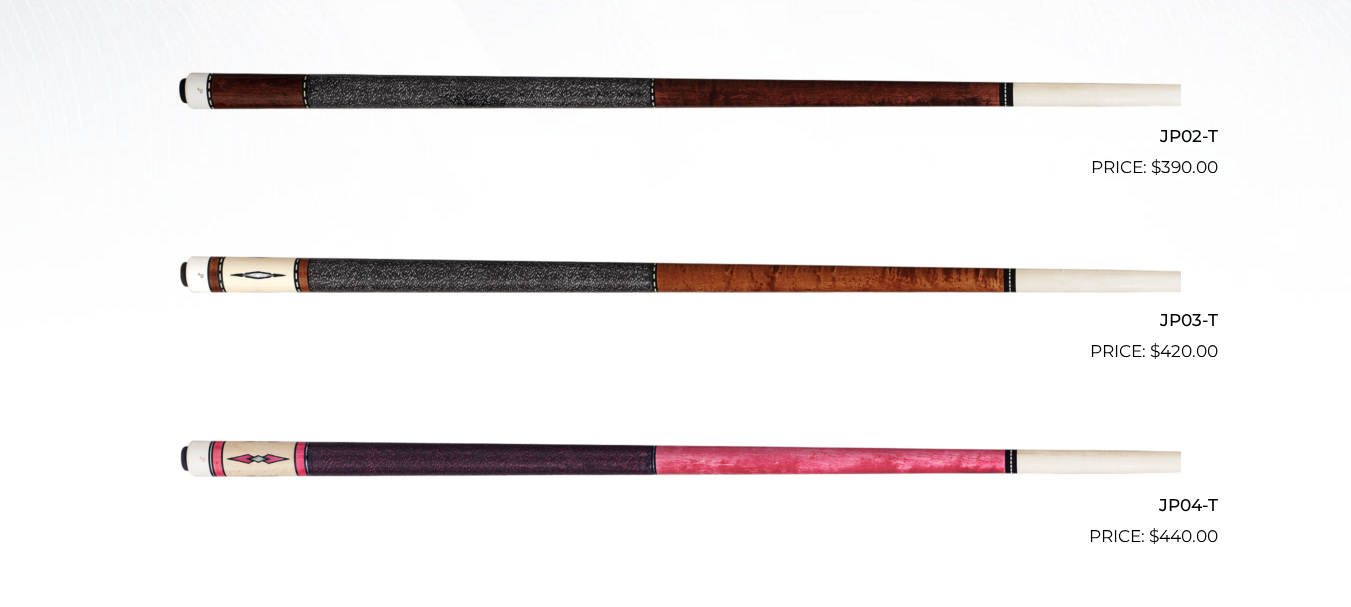 click at bounding box center [676, 273] 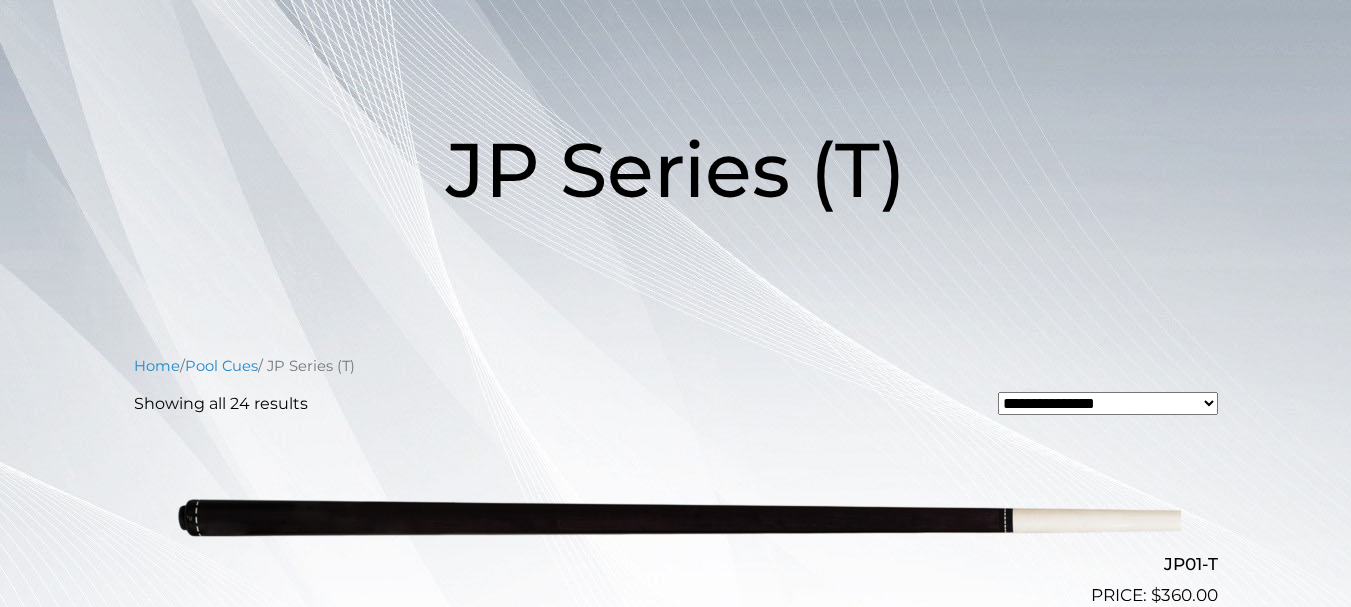 scroll, scrollTop: 0, scrollLeft: 0, axis: both 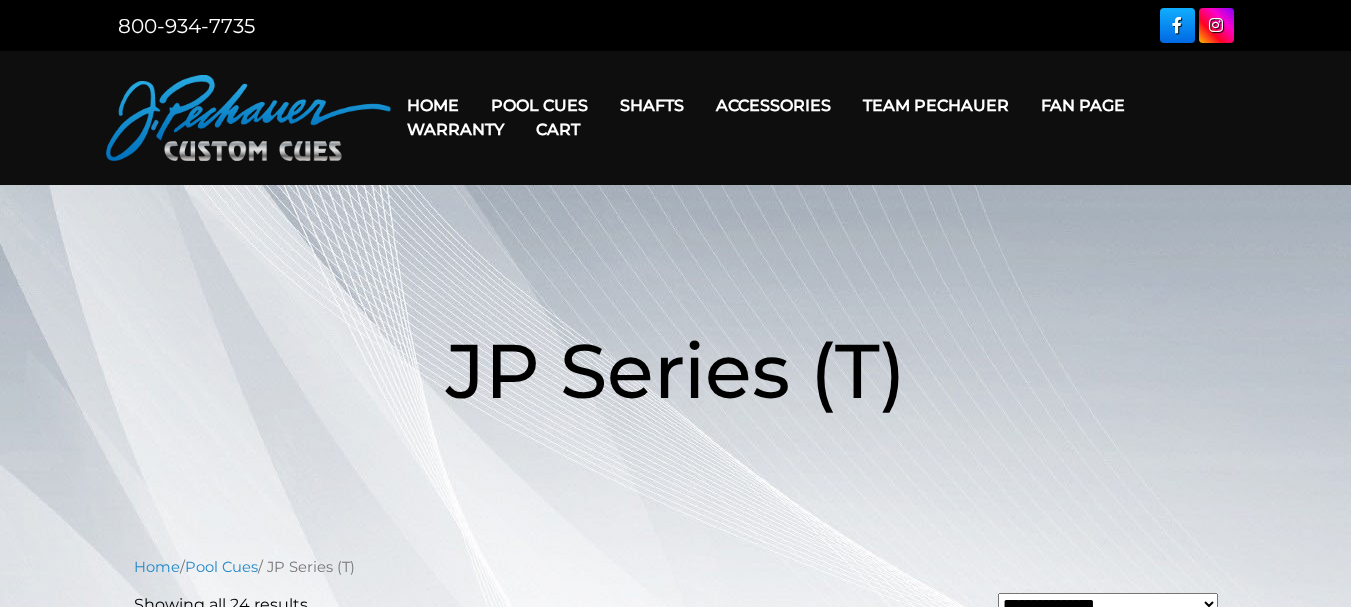 click on "Cart" at bounding box center (558, 129) 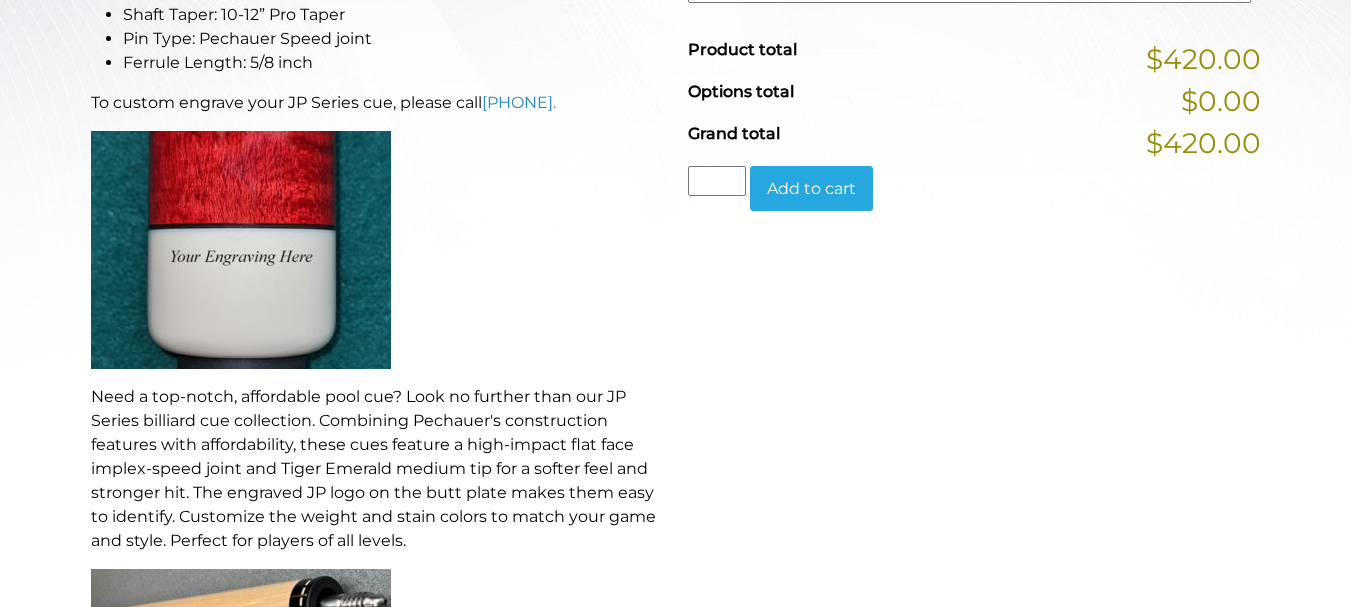 scroll, scrollTop: 772, scrollLeft: 0, axis: vertical 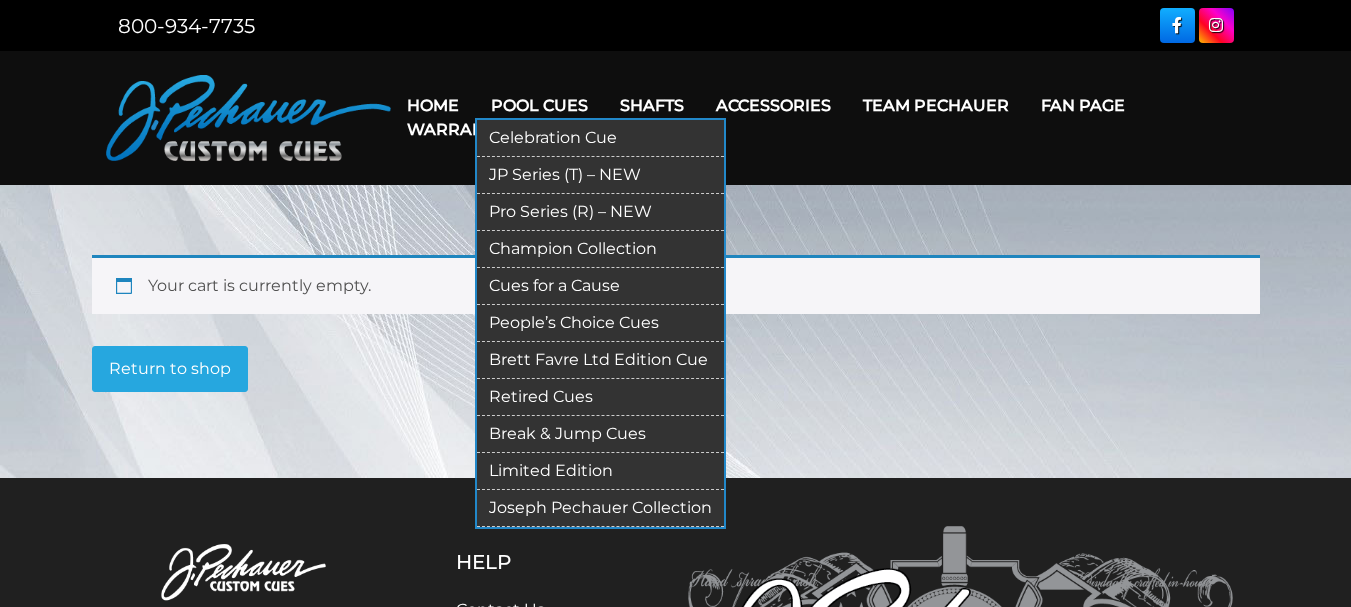 click on "Retired Cues" at bounding box center [600, 397] 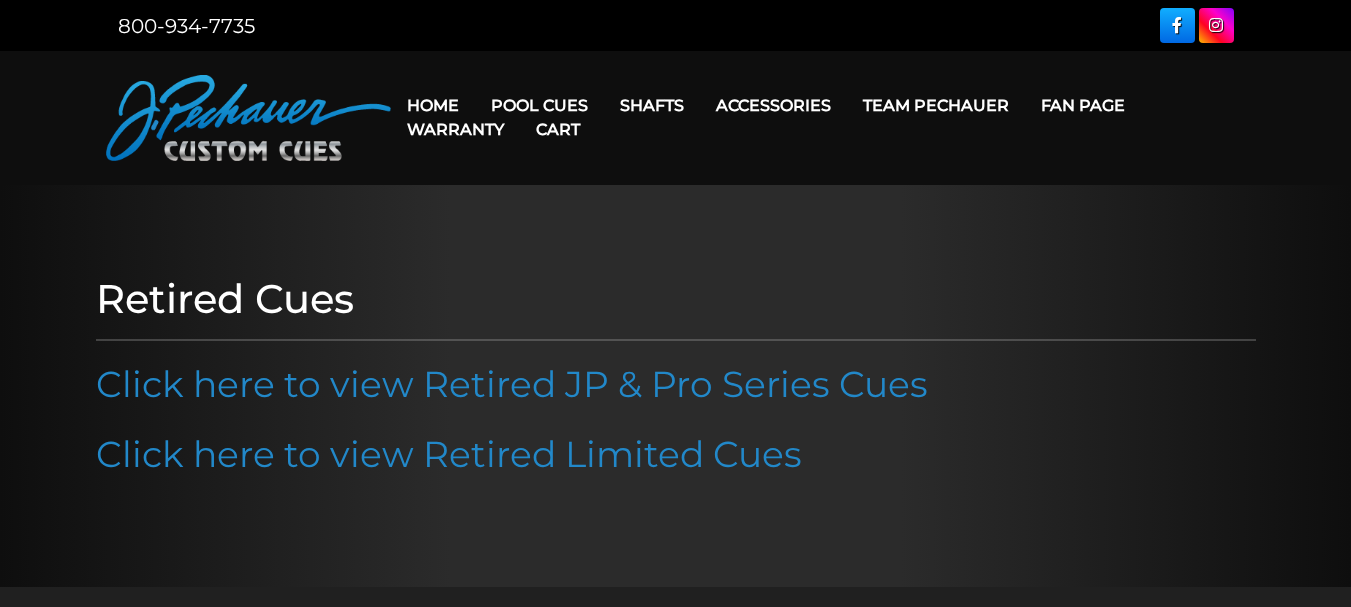 scroll, scrollTop: 0, scrollLeft: 0, axis: both 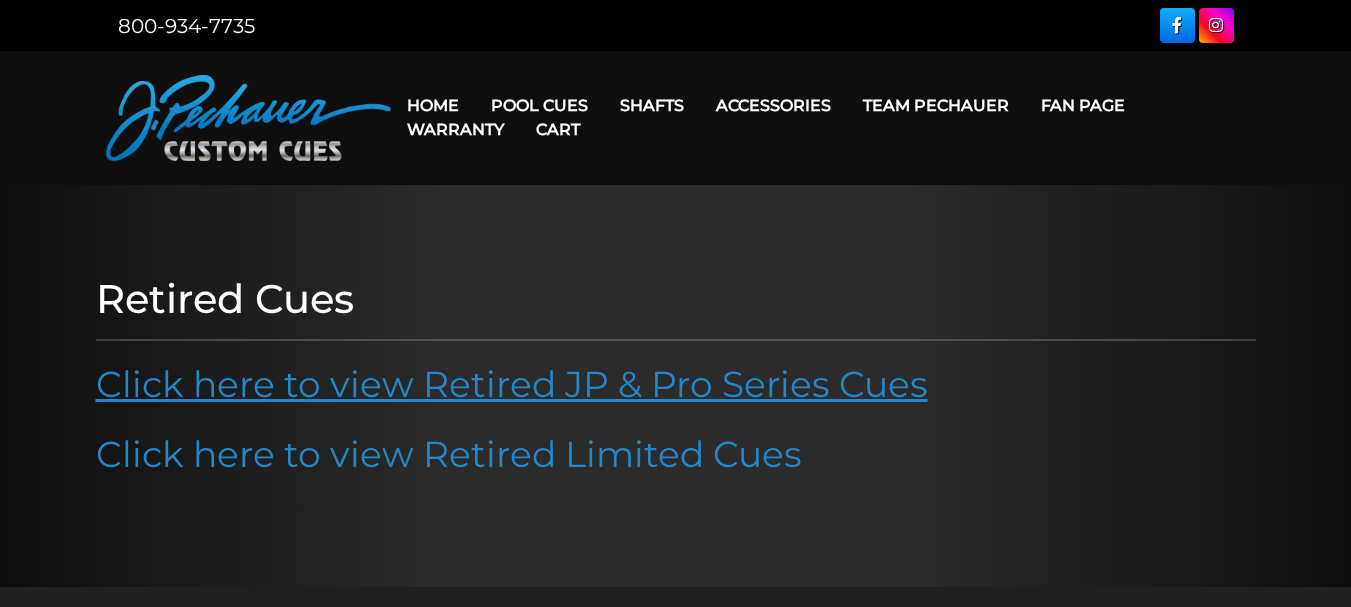 click on "Click here to view Retired JP & Pro Series Cues" at bounding box center [512, 384] 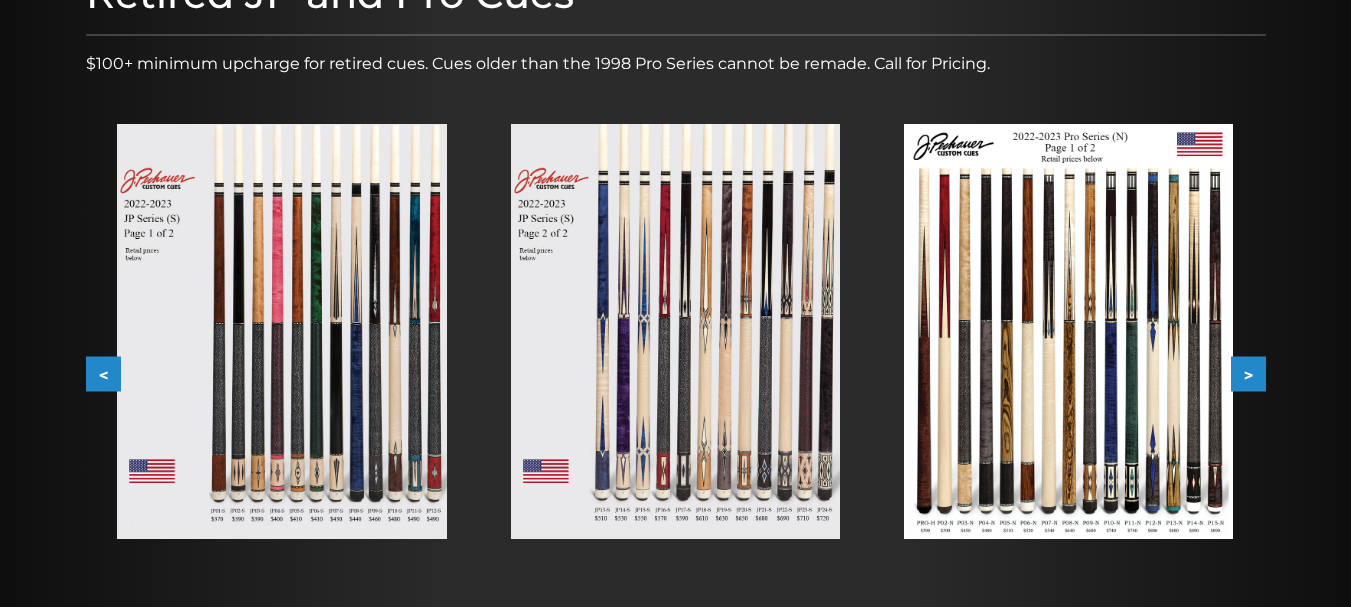 scroll, scrollTop: 300, scrollLeft: 0, axis: vertical 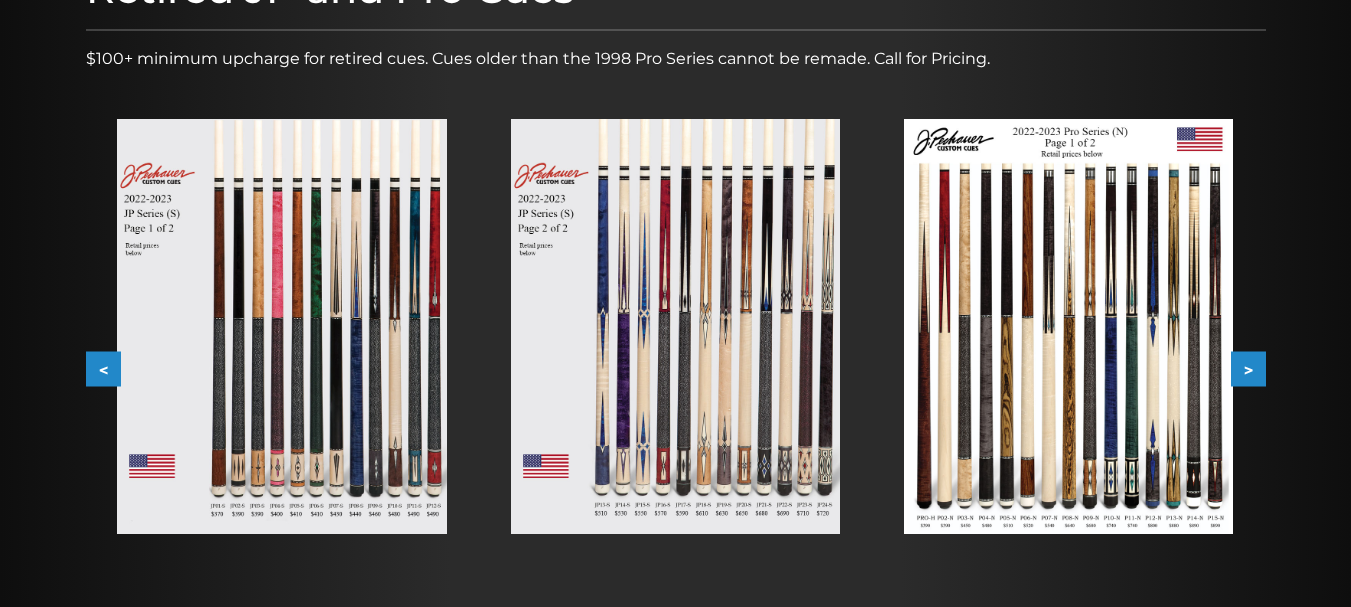 click at bounding box center (281, 326) 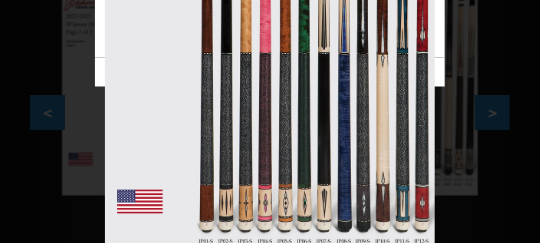 scroll, scrollTop: 604, scrollLeft: 0, axis: vertical 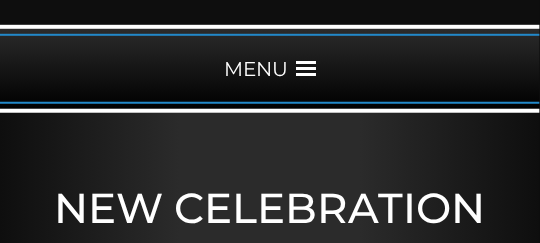 click at bounding box center (306, 69) 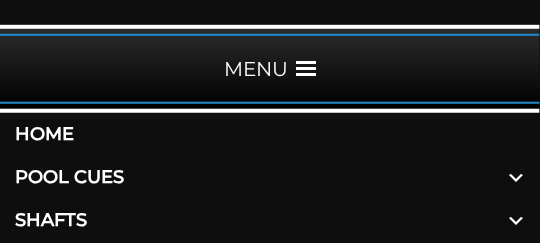 click on "Pool Cues" at bounding box center [270, 177] 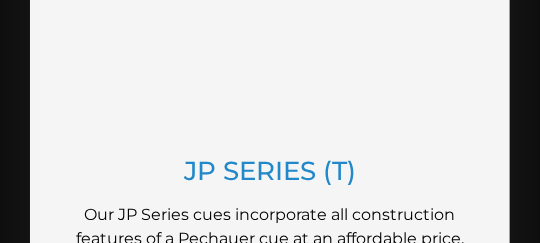 scroll, scrollTop: 2040, scrollLeft: 0, axis: vertical 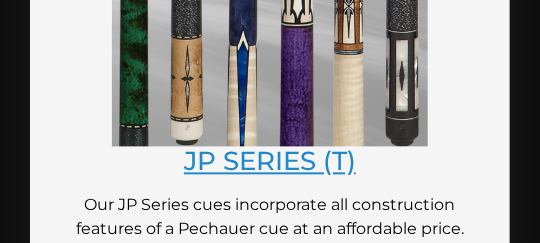 click on "JP SERIES (T)" at bounding box center (270, 161) 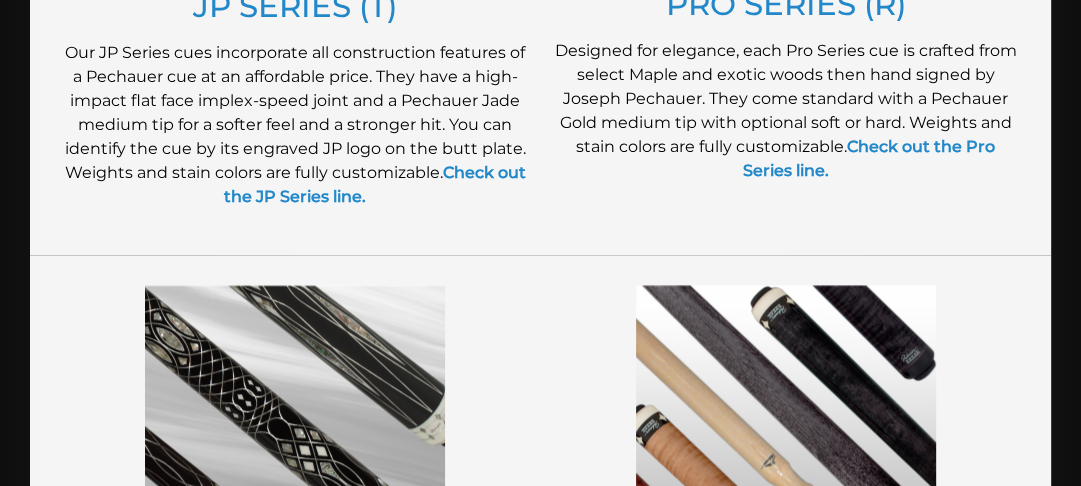 scroll, scrollTop: 1289, scrollLeft: 0, axis: vertical 